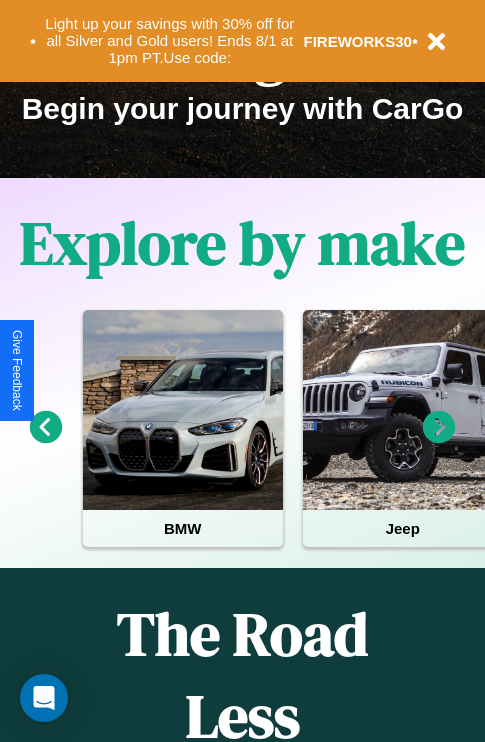 scroll, scrollTop: 308, scrollLeft: 0, axis: vertical 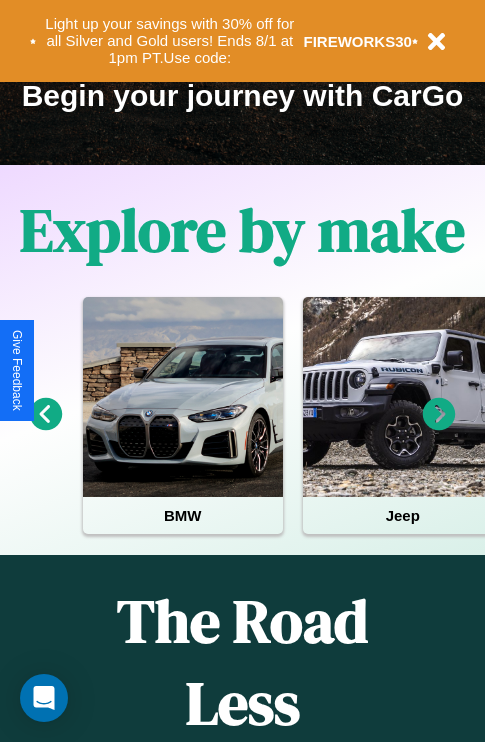 click 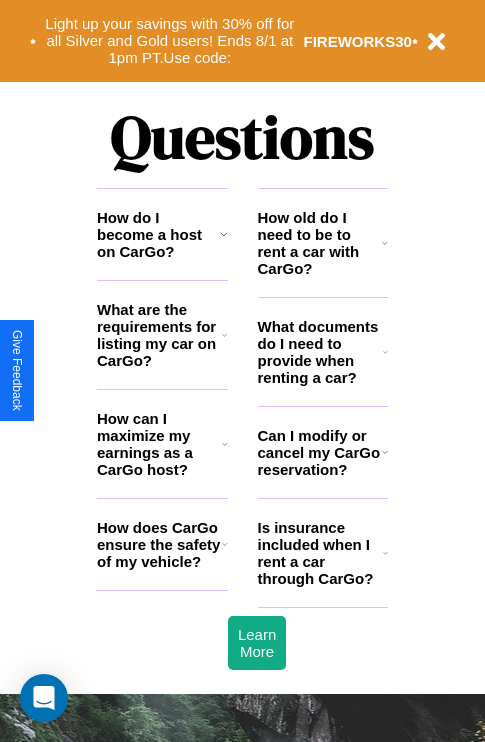 scroll, scrollTop: 2423, scrollLeft: 0, axis: vertical 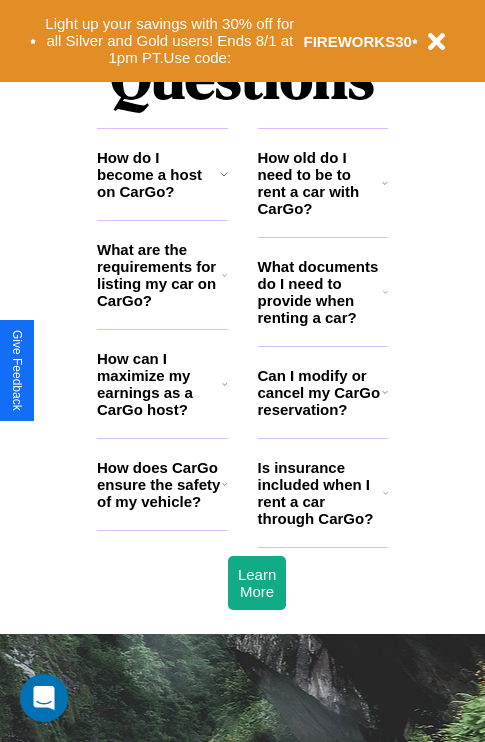 click 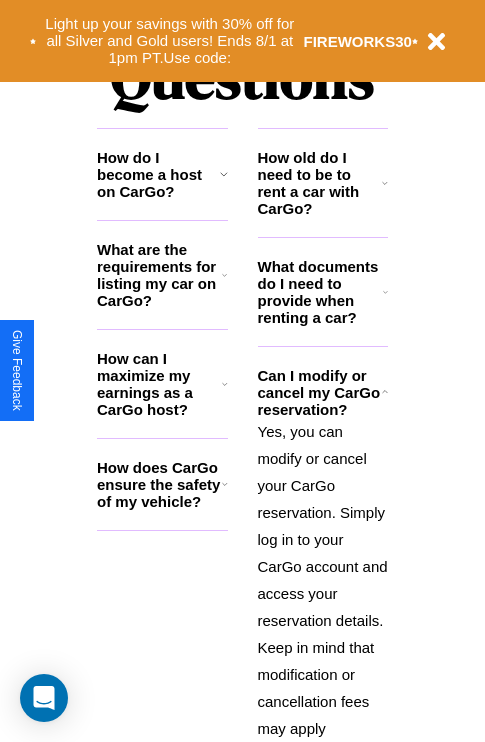 click 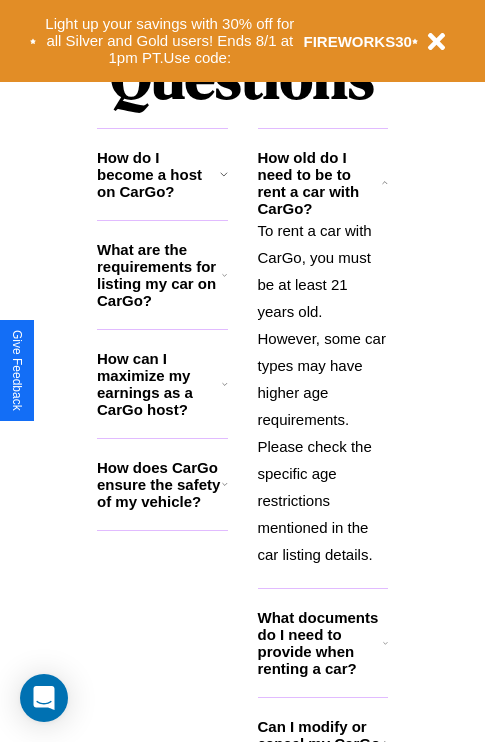 click on "What are the requirements for listing my car on CarGo?" at bounding box center (159, 275) 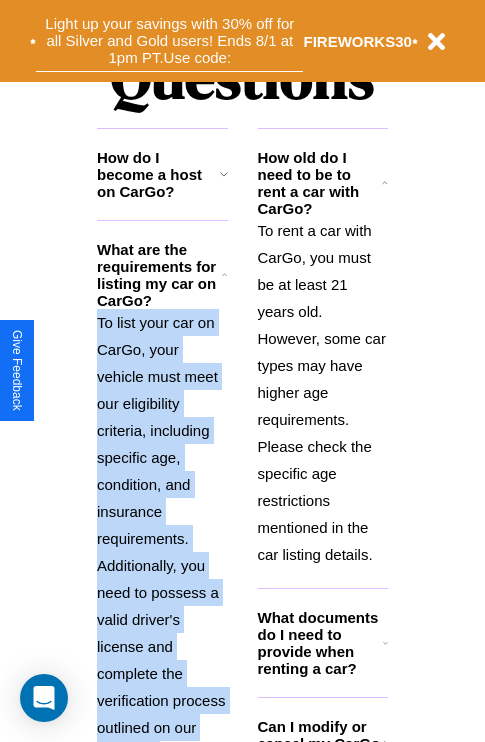 click on "Light up your savings with 30% off for all Silver and Gold users! Ends 8/1 at 1pm PT.  Use code:" at bounding box center (169, 41) 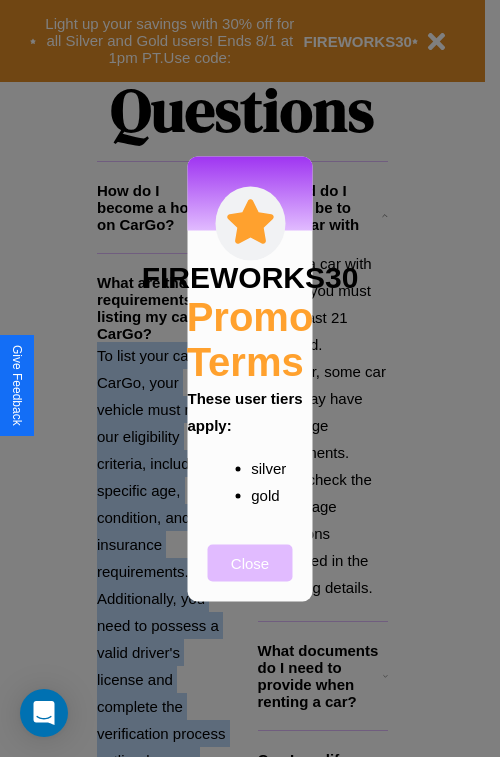 click on "Close" at bounding box center (250, 562) 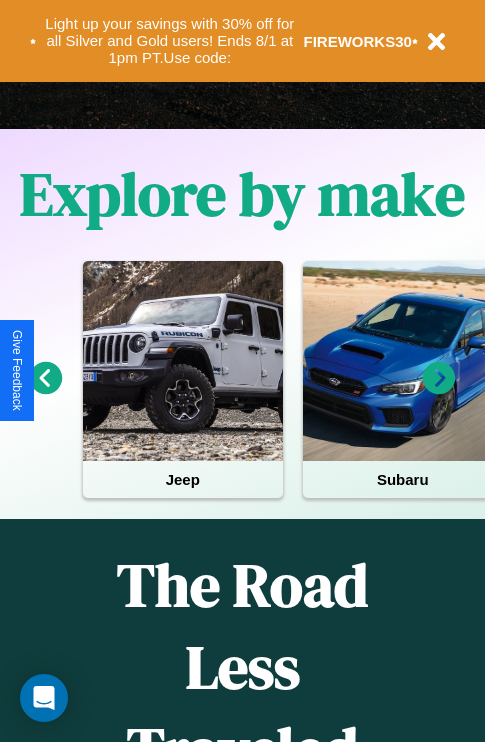 scroll, scrollTop: 0, scrollLeft: 0, axis: both 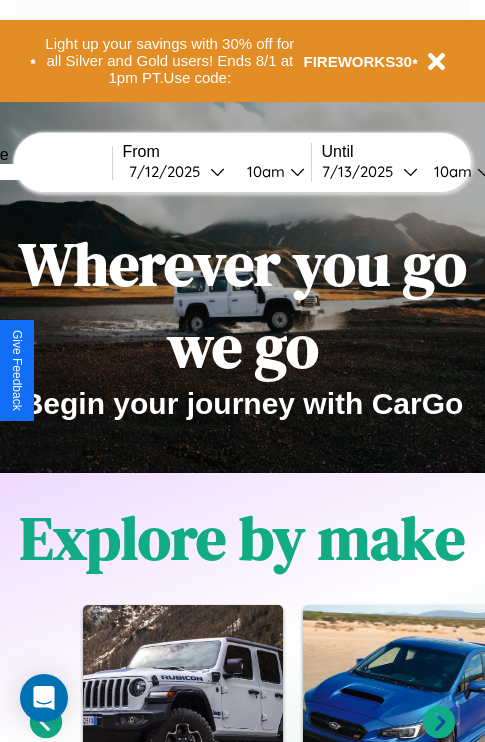click at bounding box center (37, 172) 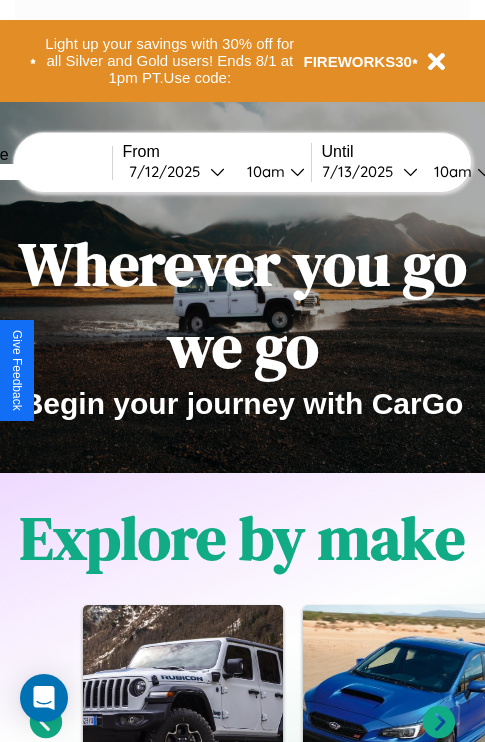 type on "******" 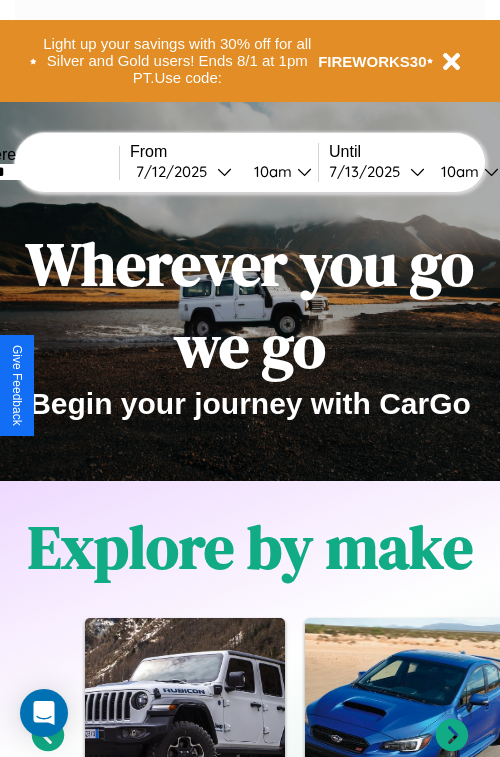 select on "*" 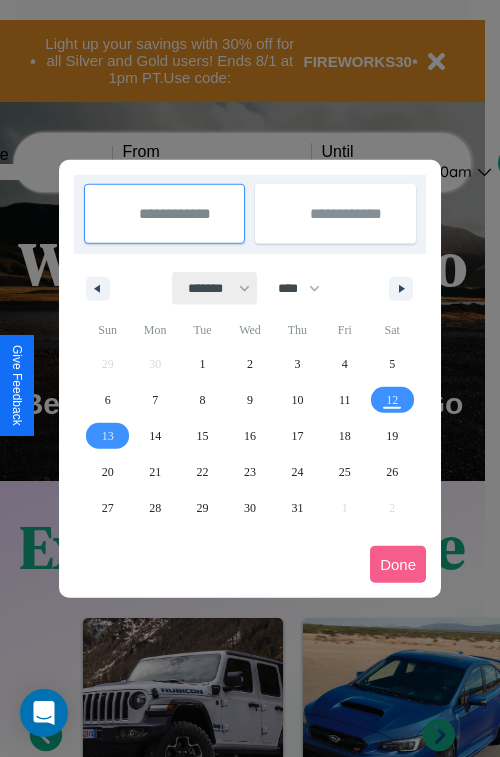 click on "******* ******** ***** ***** *** **** **** ****** ********* ******* ******** ********" at bounding box center [215, 288] 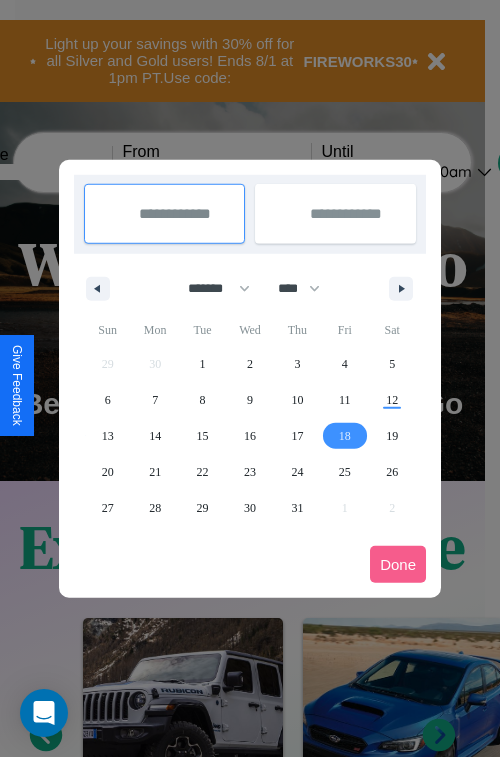click on "18" at bounding box center (345, 436) 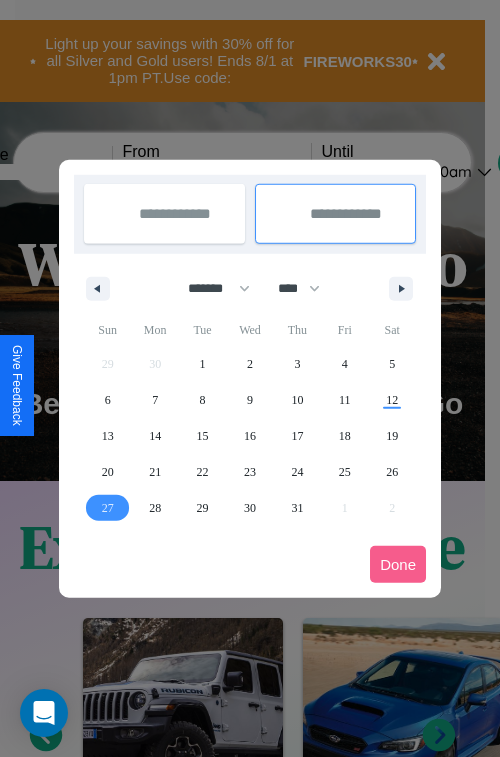 click on "27" at bounding box center (108, 508) 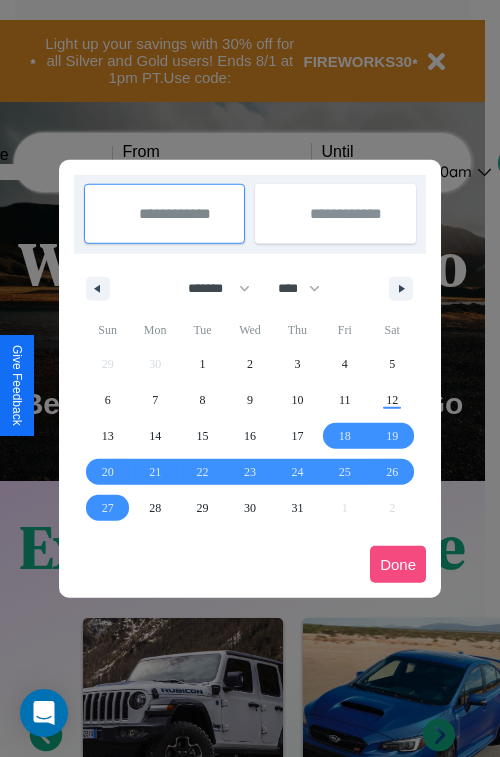 click on "Done" at bounding box center [398, 564] 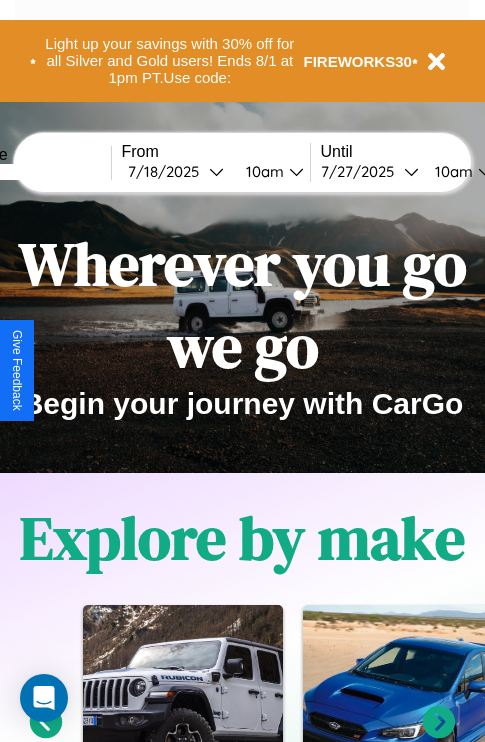 scroll, scrollTop: 0, scrollLeft: 75, axis: horizontal 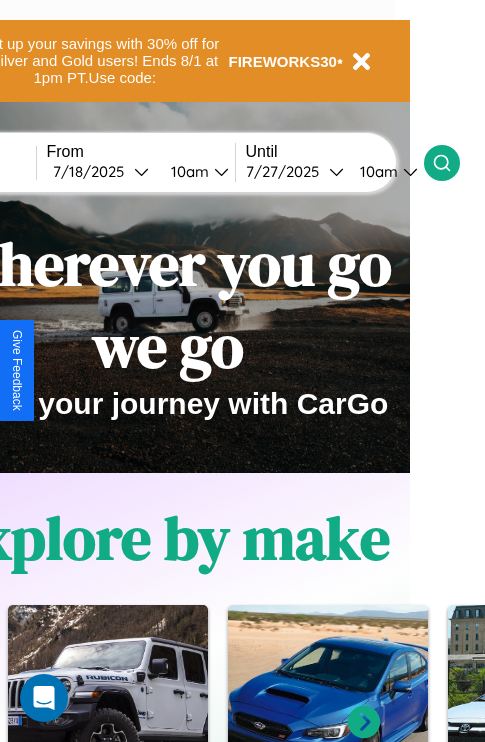 click 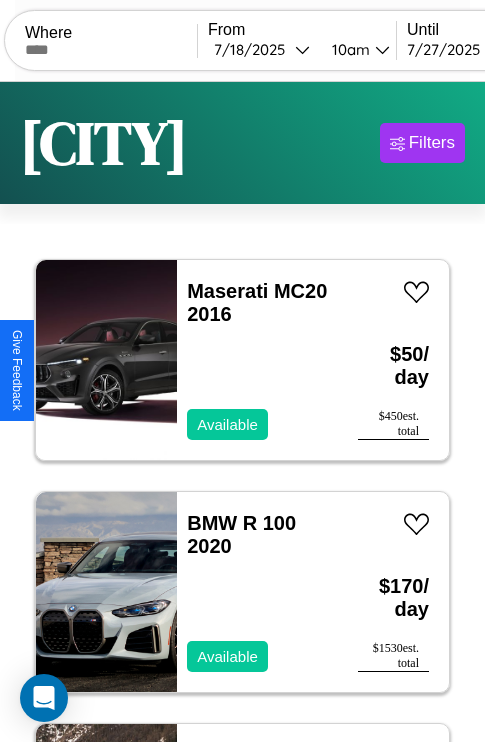 scroll, scrollTop: 66, scrollLeft: 0, axis: vertical 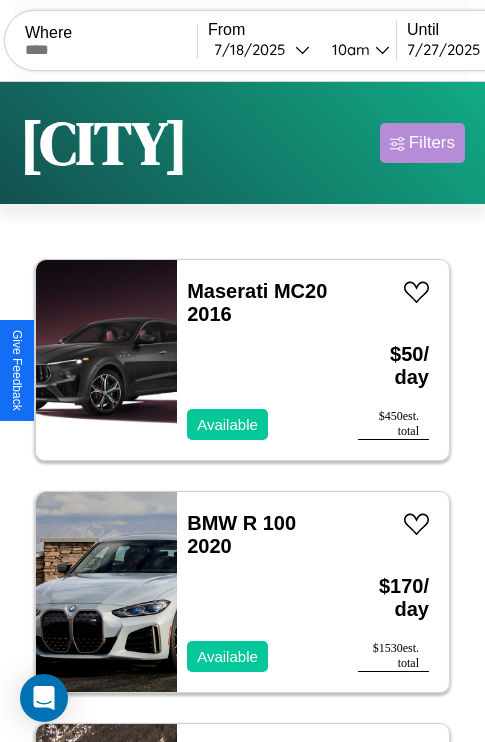 click on "Filters" at bounding box center [432, 143] 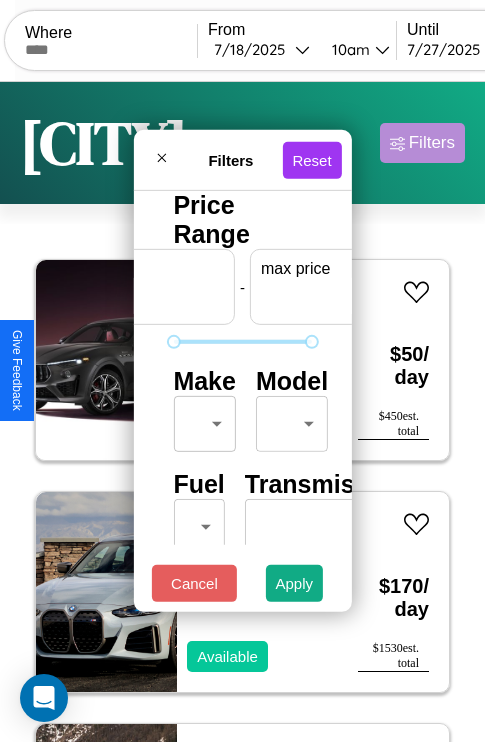 scroll, scrollTop: 0, scrollLeft: 124, axis: horizontal 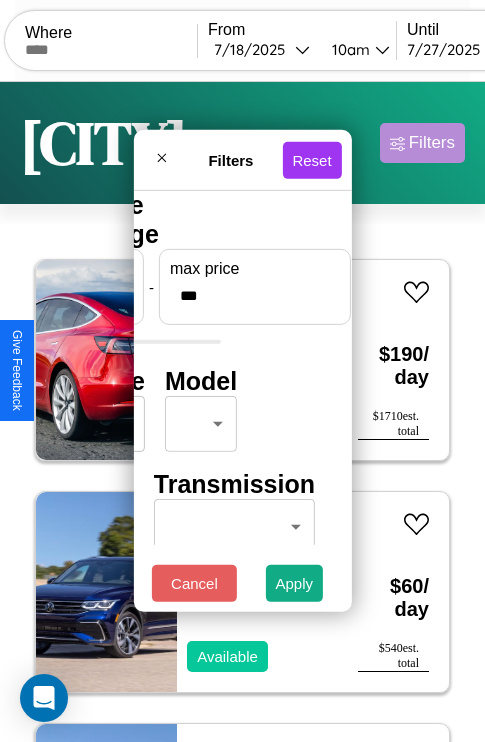 type on "***" 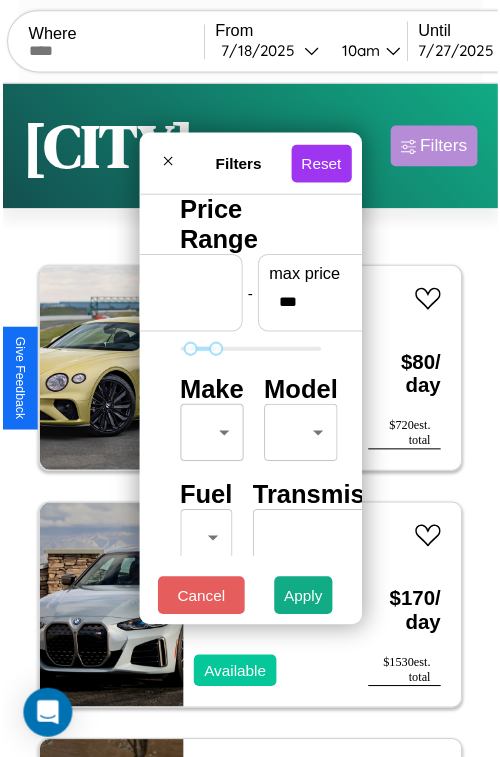 scroll, scrollTop: 59, scrollLeft: 0, axis: vertical 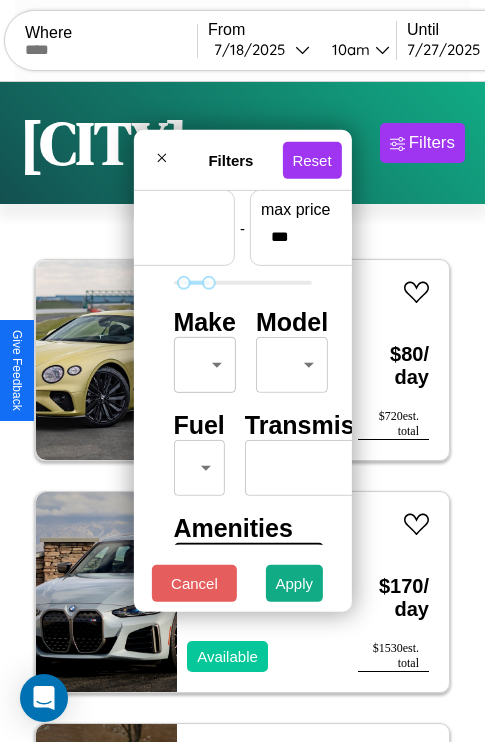 type on "**" 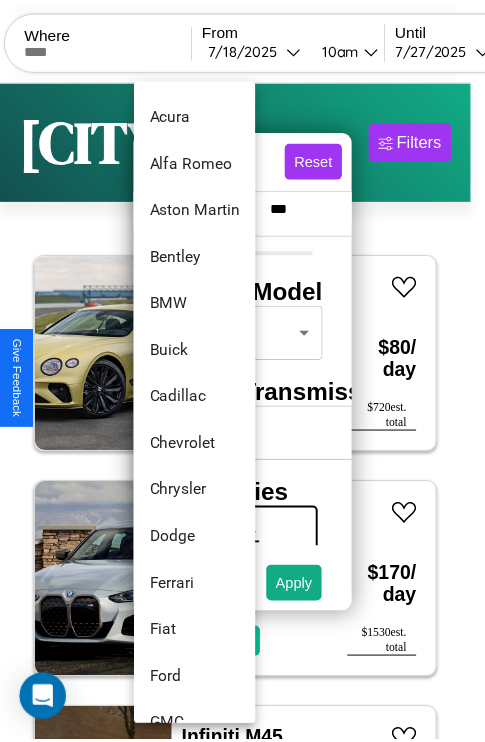 scroll, scrollTop: 134, scrollLeft: 0, axis: vertical 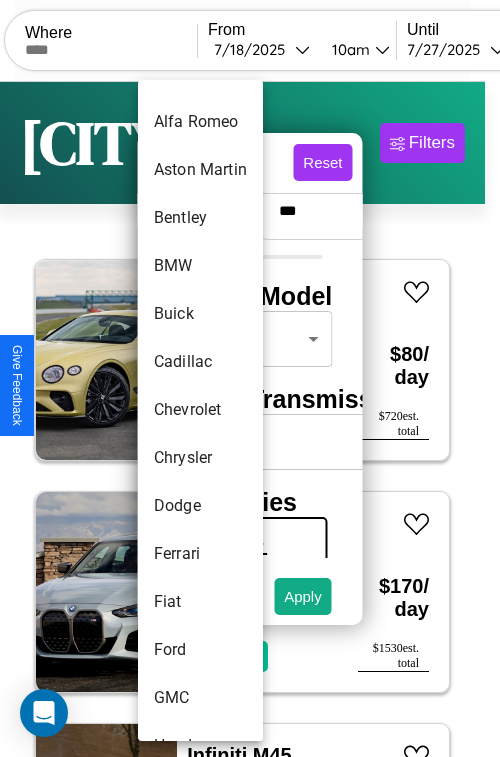 click on "Chevrolet" at bounding box center [200, 410] 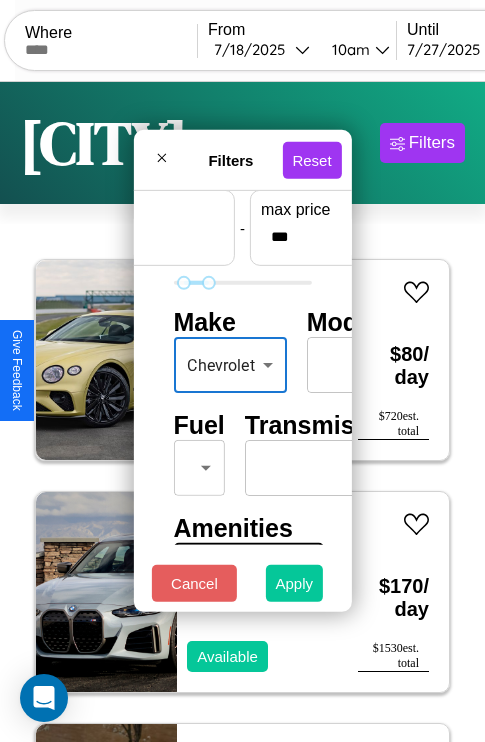 click on "Apply" at bounding box center (295, 583) 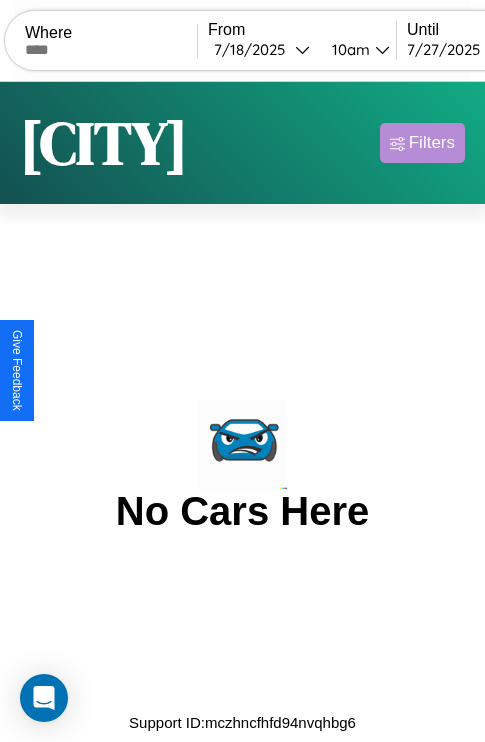 click on "Filters" at bounding box center (432, 143) 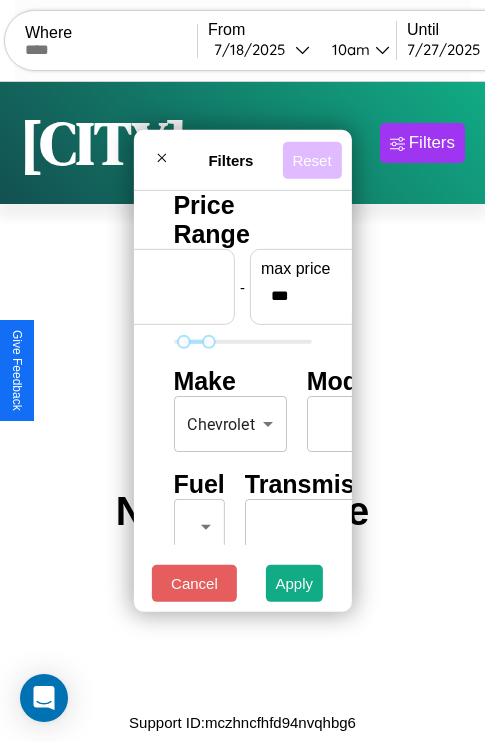 click on "Reset" at bounding box center [311, 159] 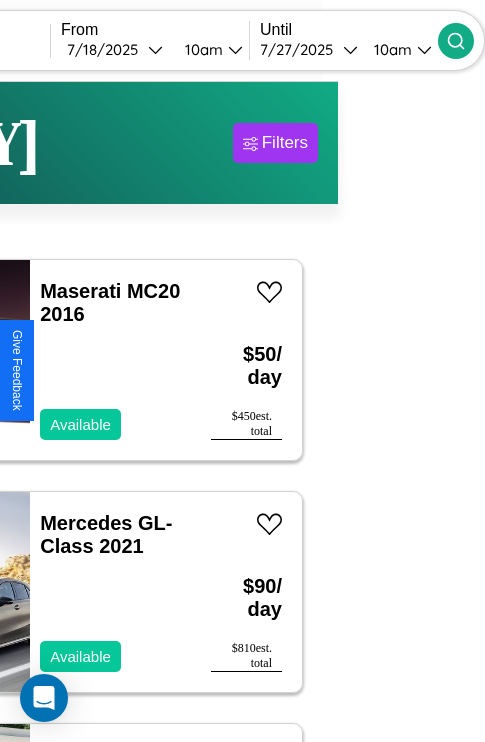 type on "********" 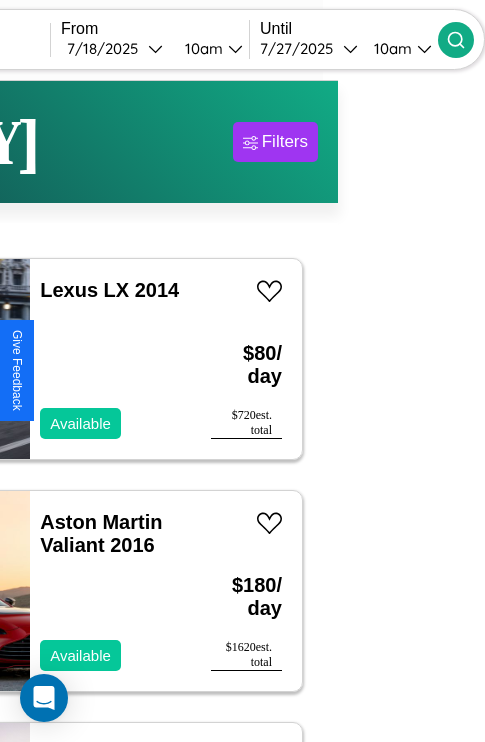scroll, scrollTop: 60, scrollLeft: 89, axis: both 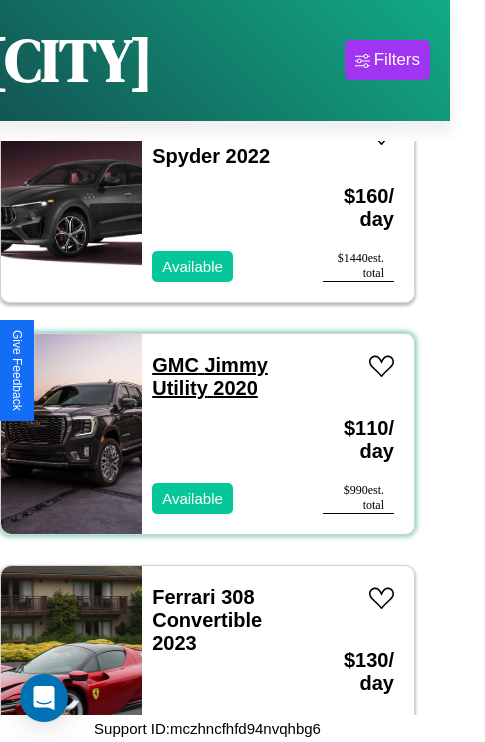click on "GMC   [LAST] Utility   2020" at bounding box center (210, 376) 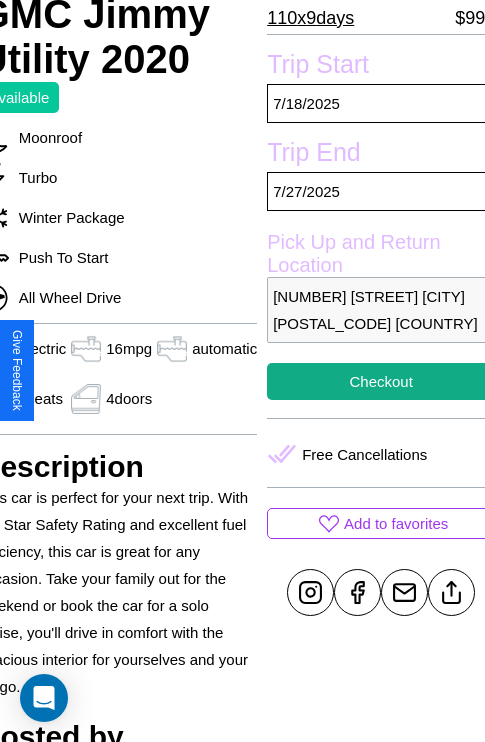 scroll, scrollTop: 498, scrollLeft: 96, axis: both 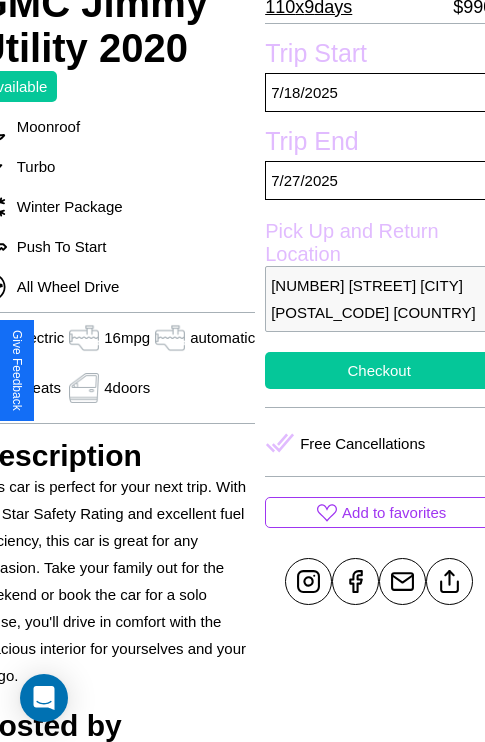 click on "Checkout" at bounding box center (379, 370) 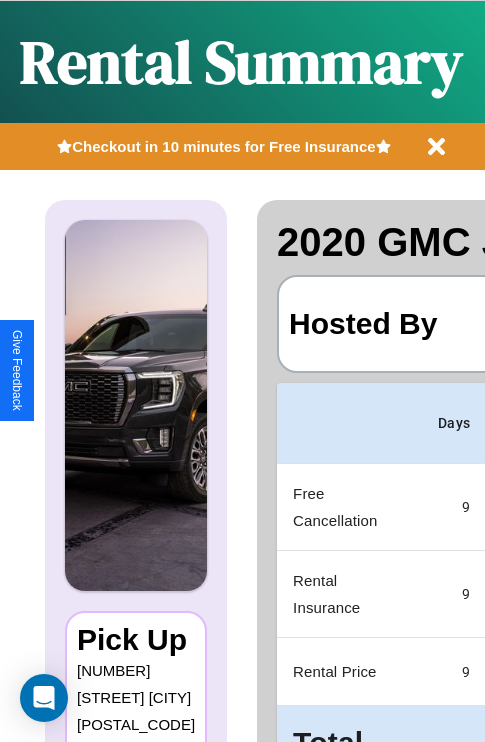 scroll, scrollTop: 0, scrollLeft: 378, axis: horizontal 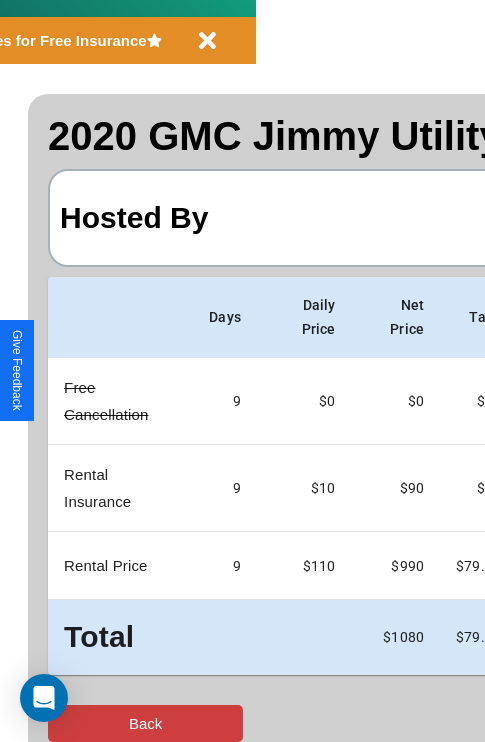 click on "Back" at bounding box center [145, 723] 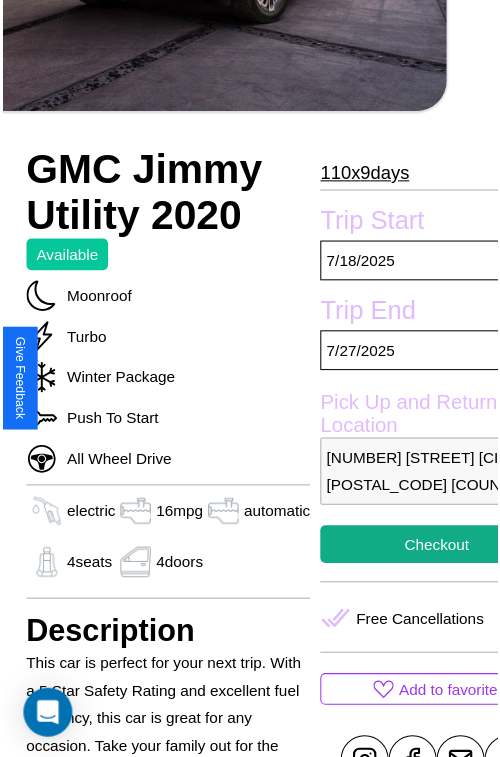 scroll, scrollTop: 640, scrollLeft: 96, axis: both 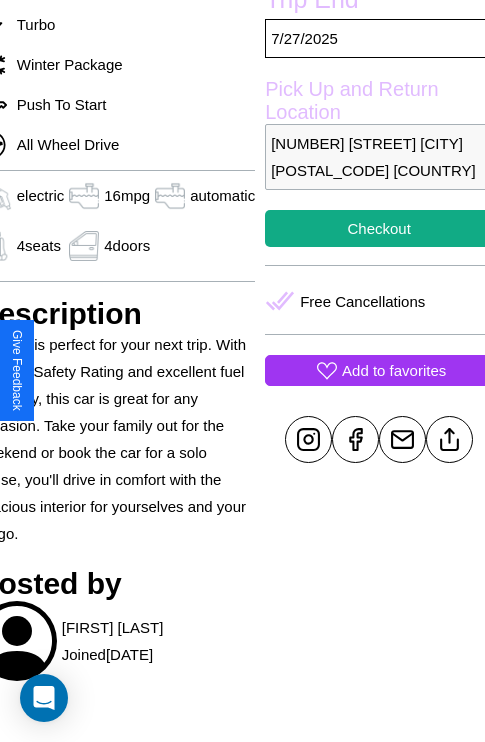 click on "Add to favorites" at bounding box center (394, 370) 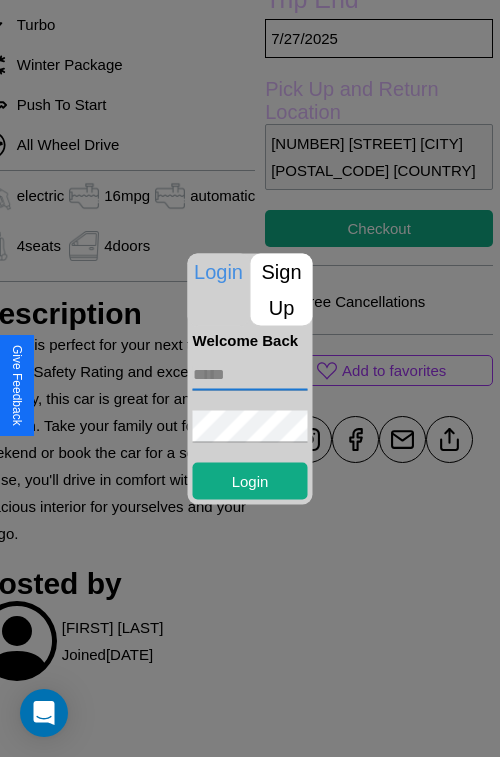 click at bounding box center [250, 374] 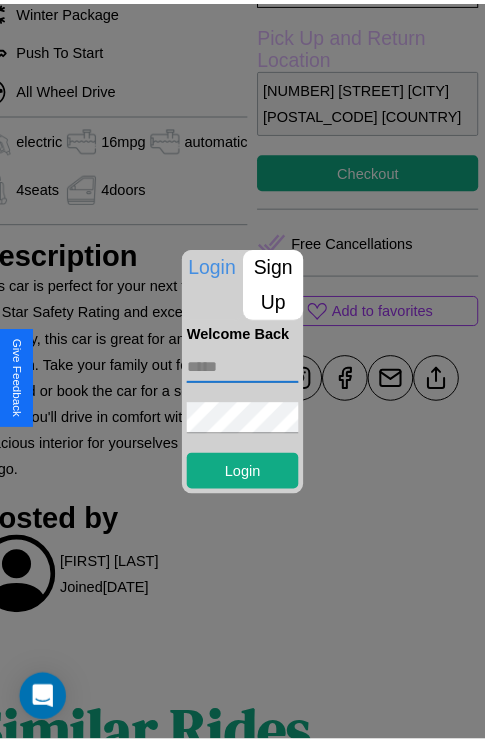 scroll, scrollTop: 701, scrollLeft: 96, axis: both 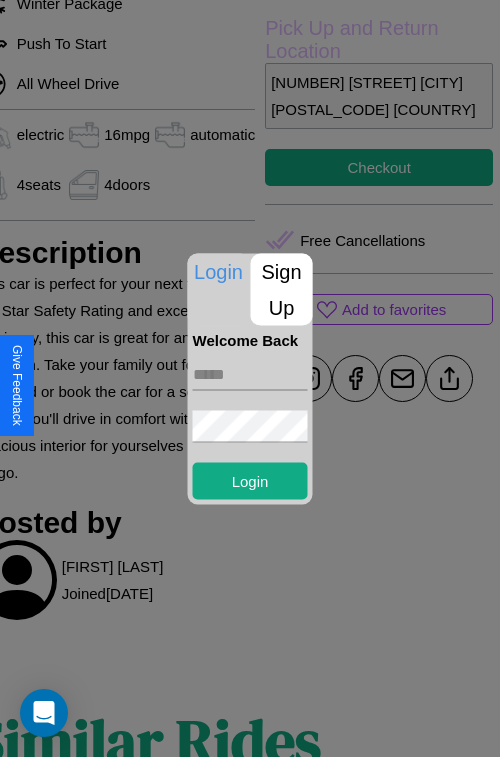 click at bounding box center [250, 378] 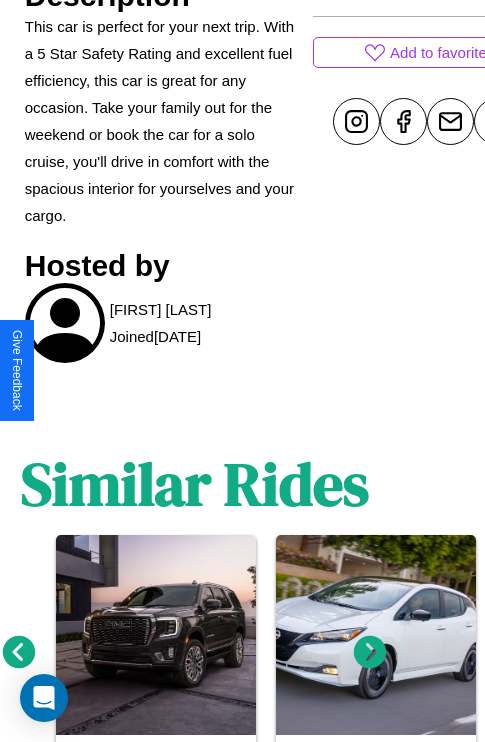 scroll, scrollTop: 1055, scrollLeft: 30, axis: both 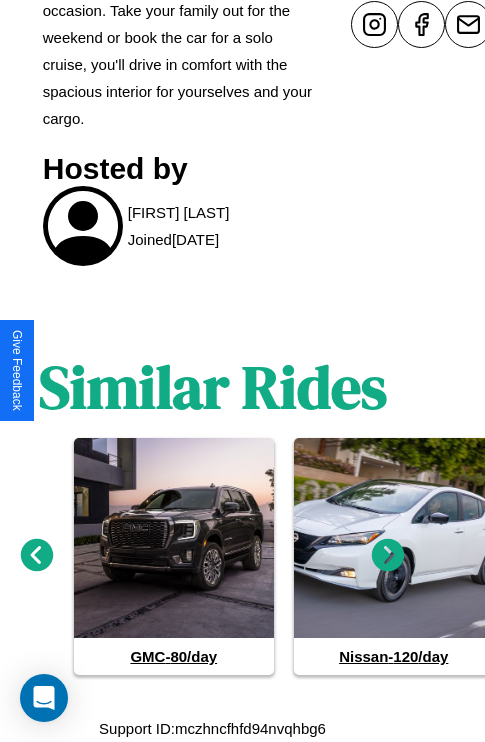 click 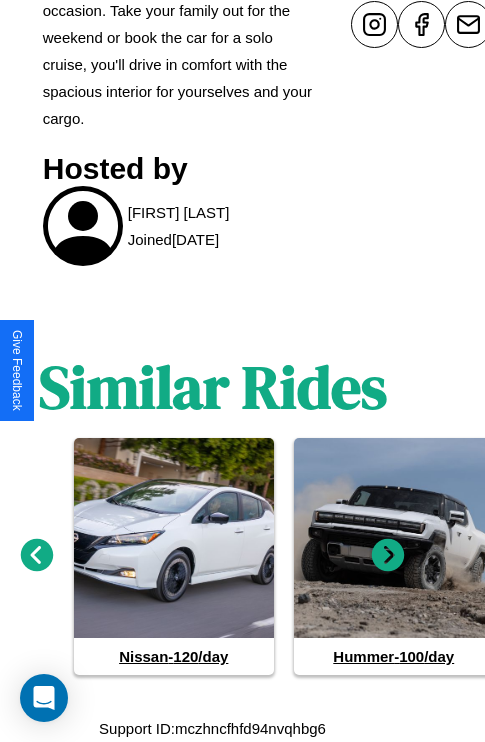 click 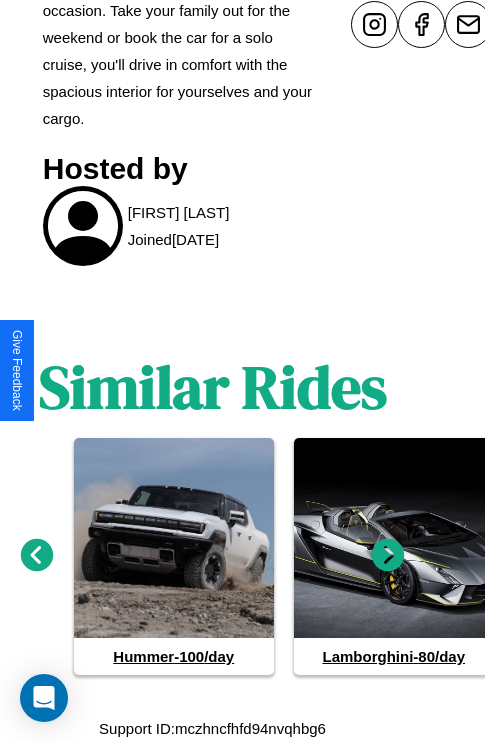 scroll, scrollTop: 709, scrollLeft: 76, axis: both 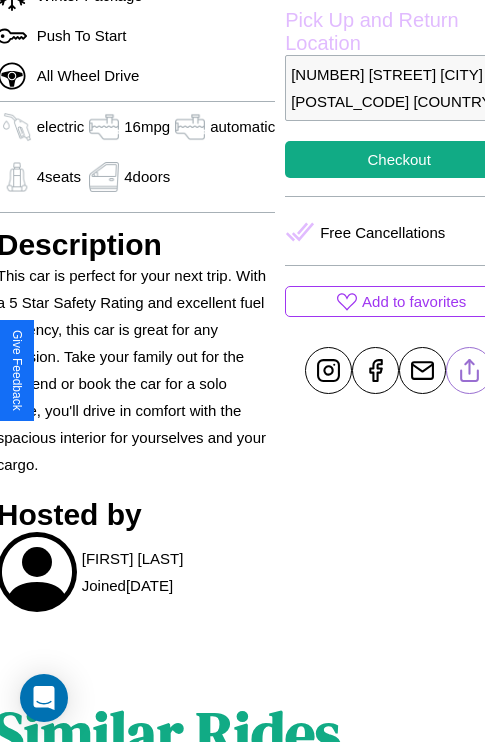 click 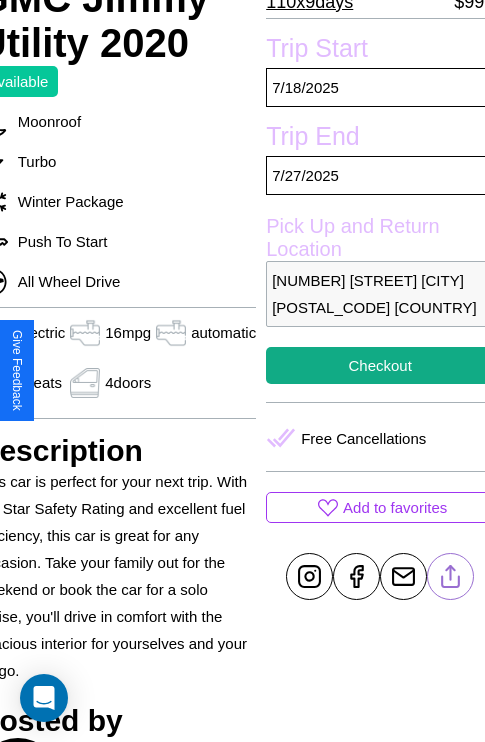 scroll, scrollTop: 498, scrollLeft: 96, axis: both 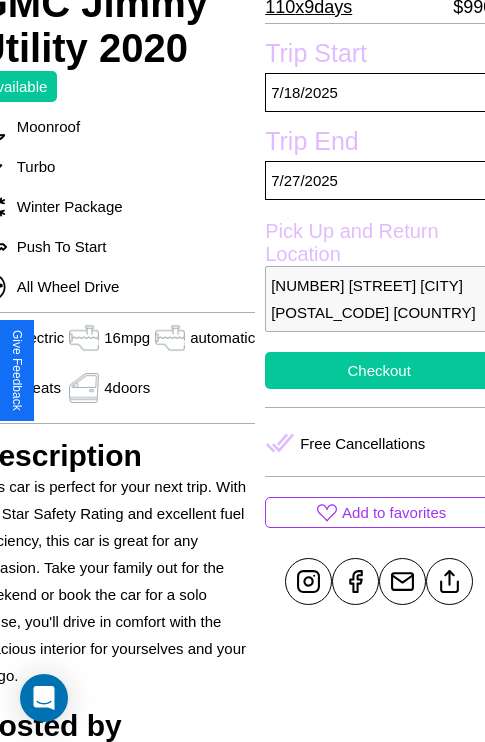 click on "Checkout" at bounding box center (379, 370) 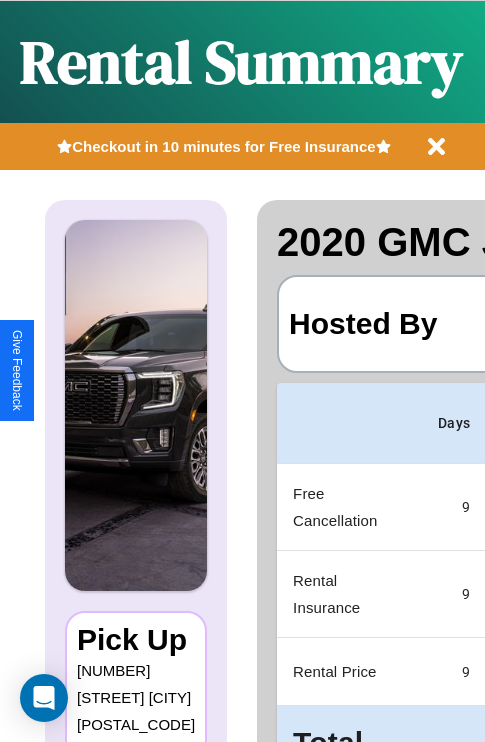 scroll, scrollTop: 0, scrollLeft: 378, axis: horizontal 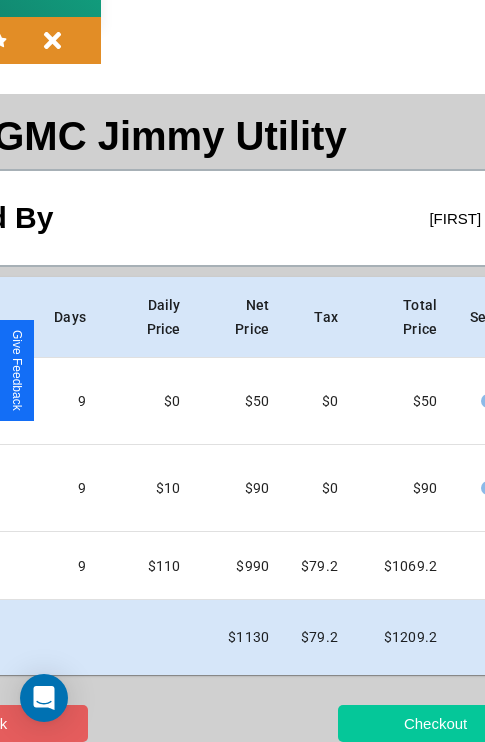 click on "Checkout" at bounding box center [435, 723] 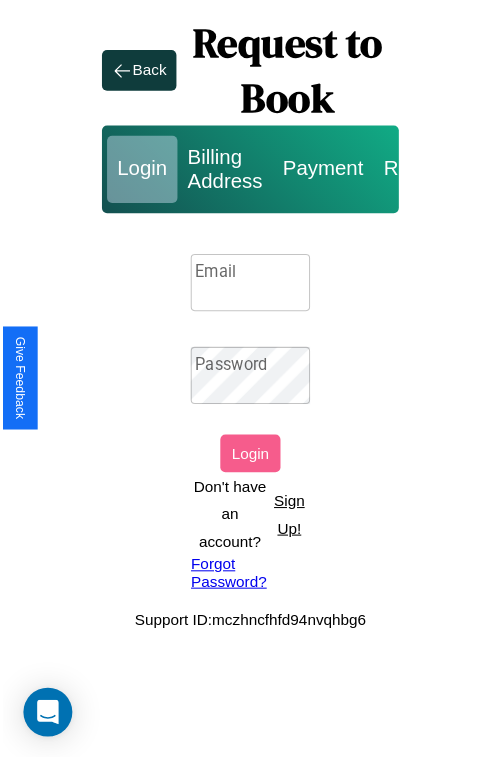 scroll, scrollTop: 0, scrollLeft: 0, axis: both 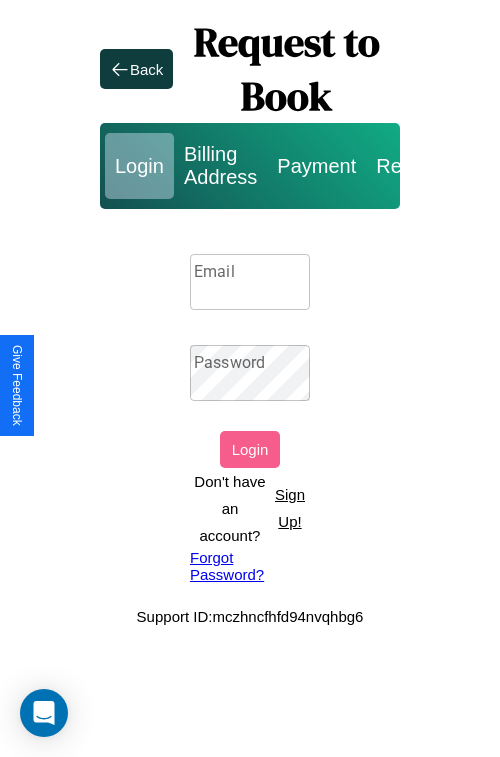 click on "Sign Up!" at bounding box center (290, 508) 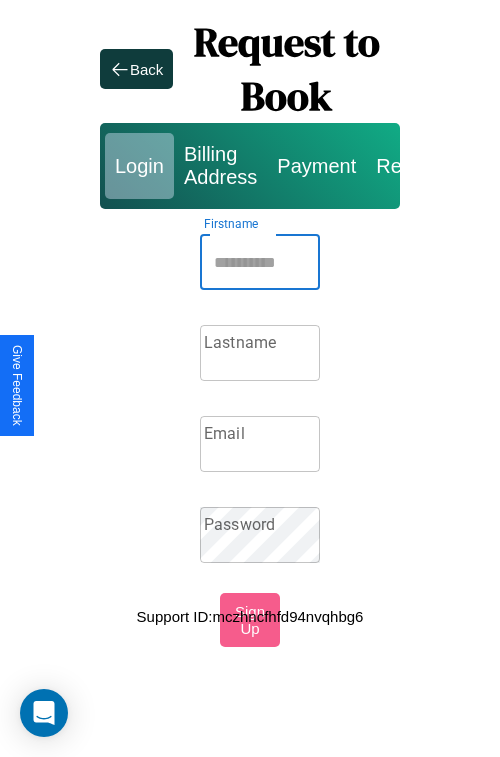 click on "Firstname" at bounding box center (260, 262) 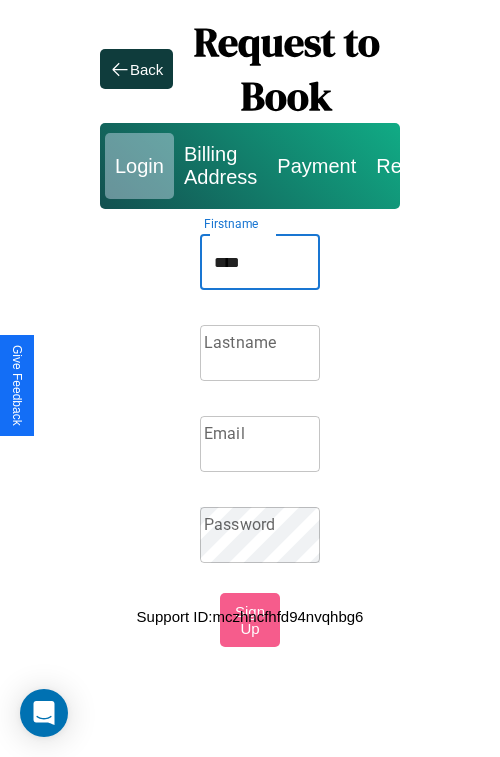 type on "****" 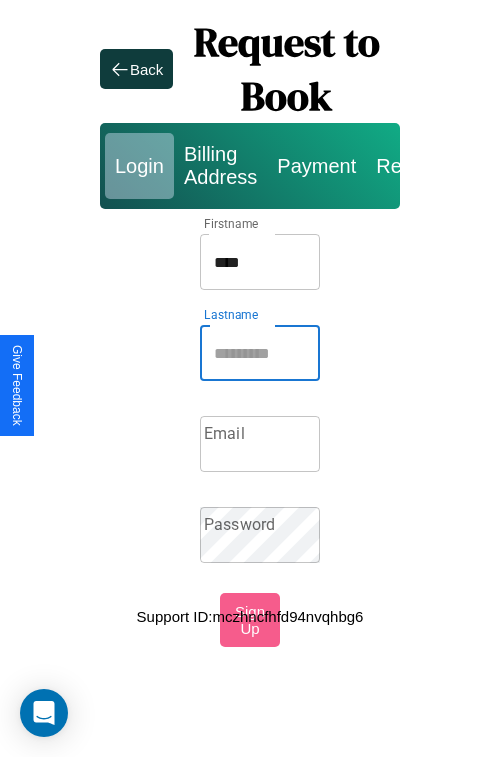 click on "Lastname" at bounding box center (260, 353) 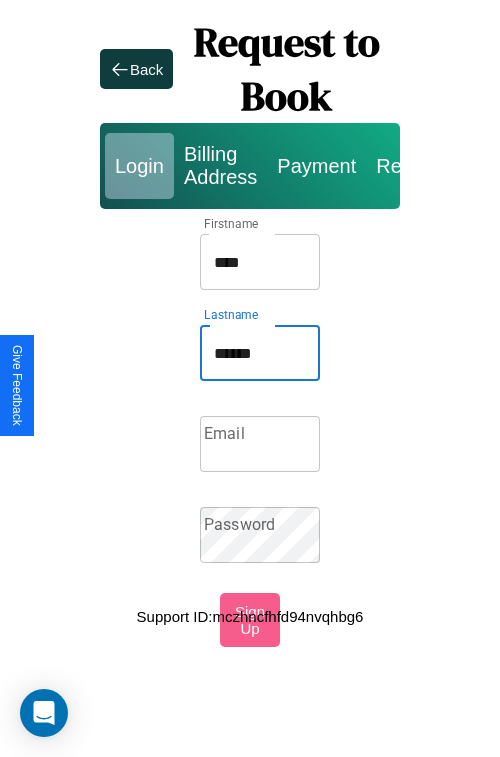 type on "******" 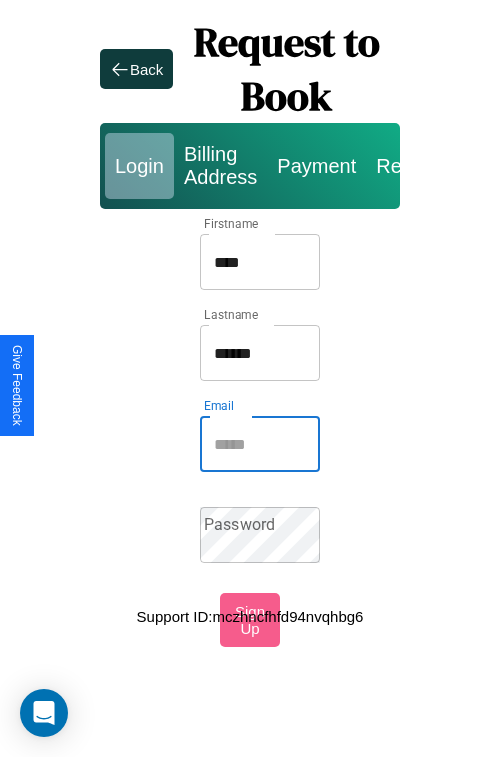 click on "Email" at bounding box center (260, 444) 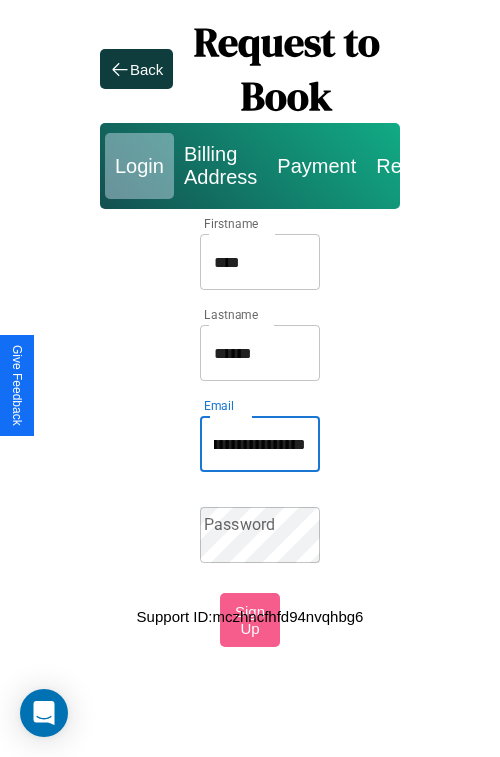 scroll, scrollTop: 0, scrollLeft: 79, axis: horizontal 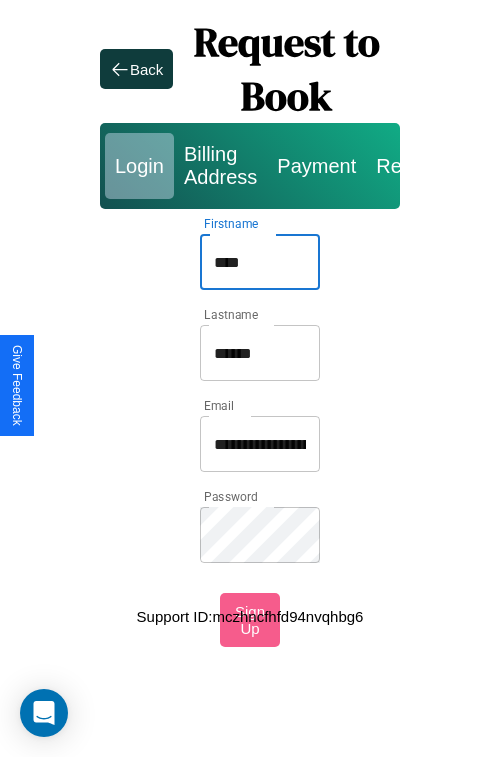 click on "****" at bounding box center [260, 262] 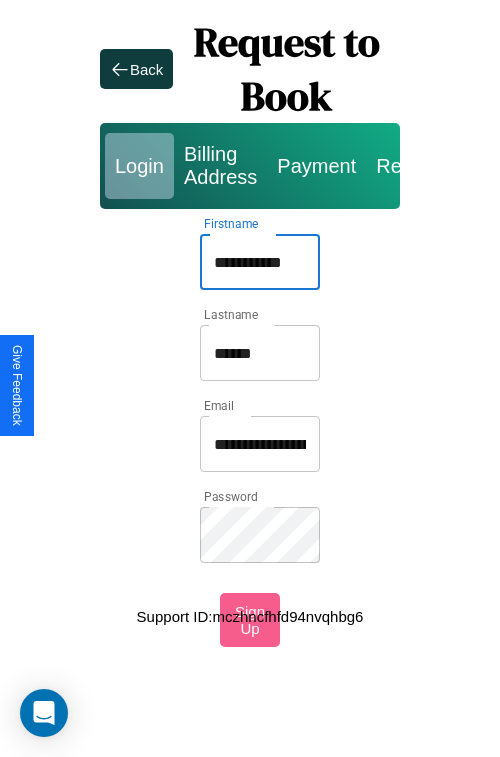 type on "**********" 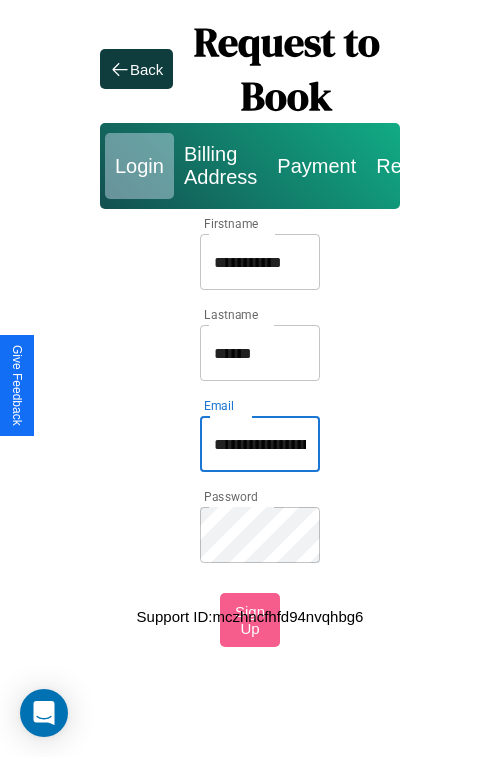 click on "**********" at bounding box center (260, 444) 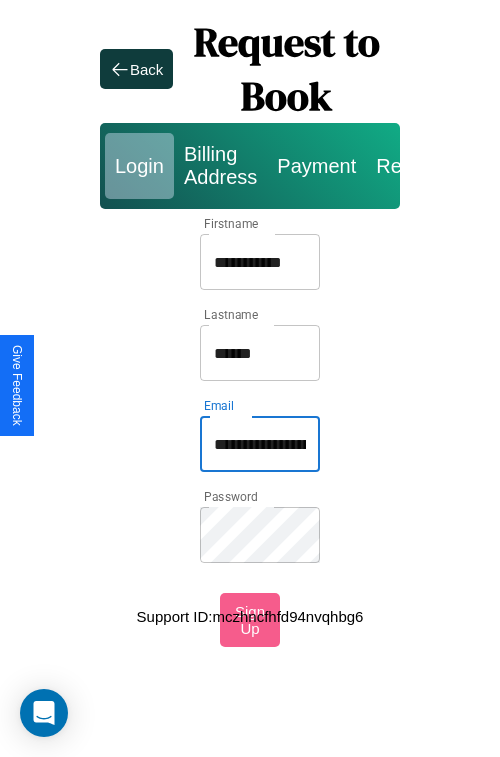 type on "**********" 